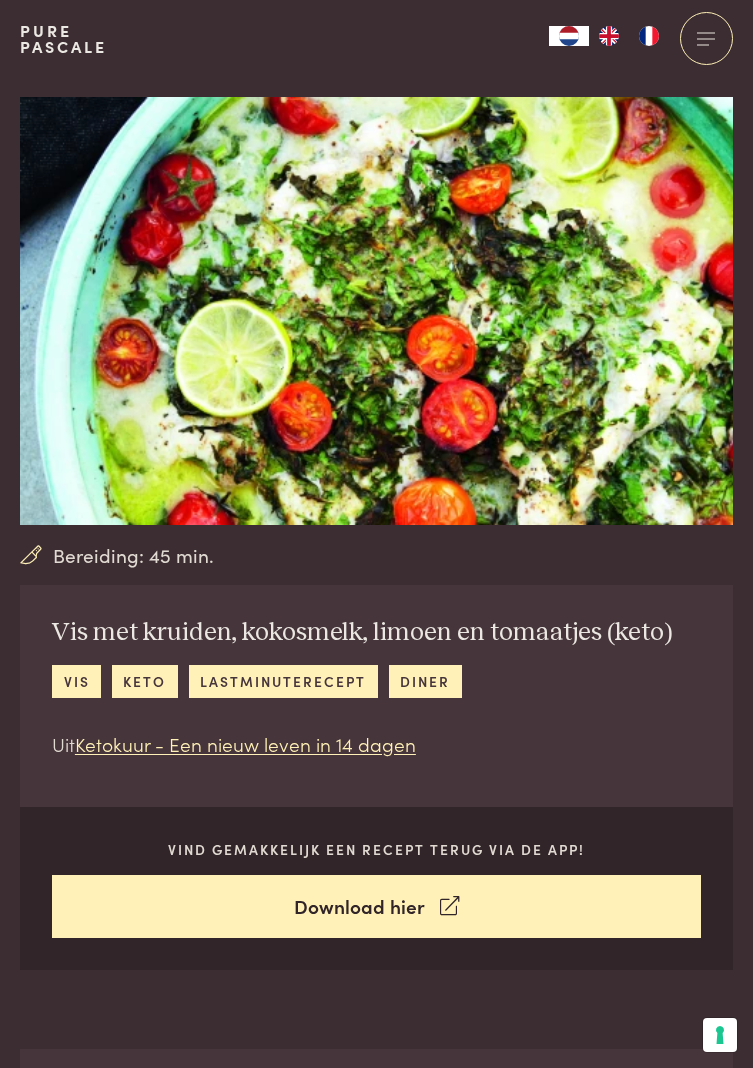 scroll, scrollTop: 0, scrollLeft: 0, axis: both 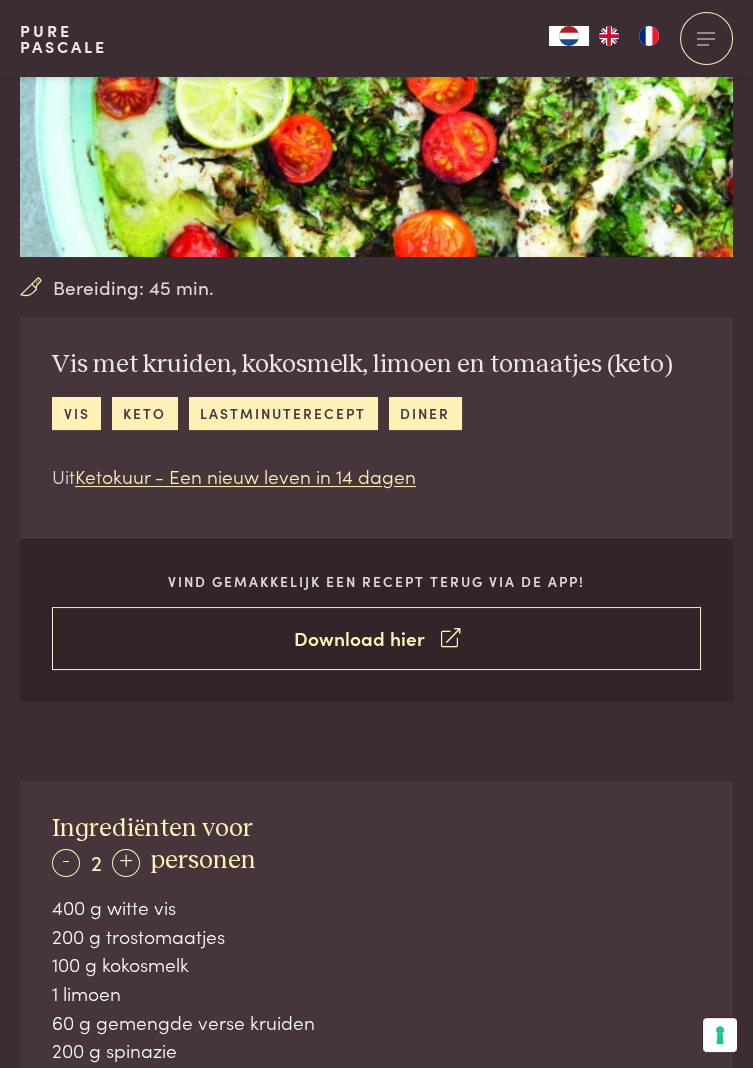 click on "Download hier" at bounding box center [376, 638] 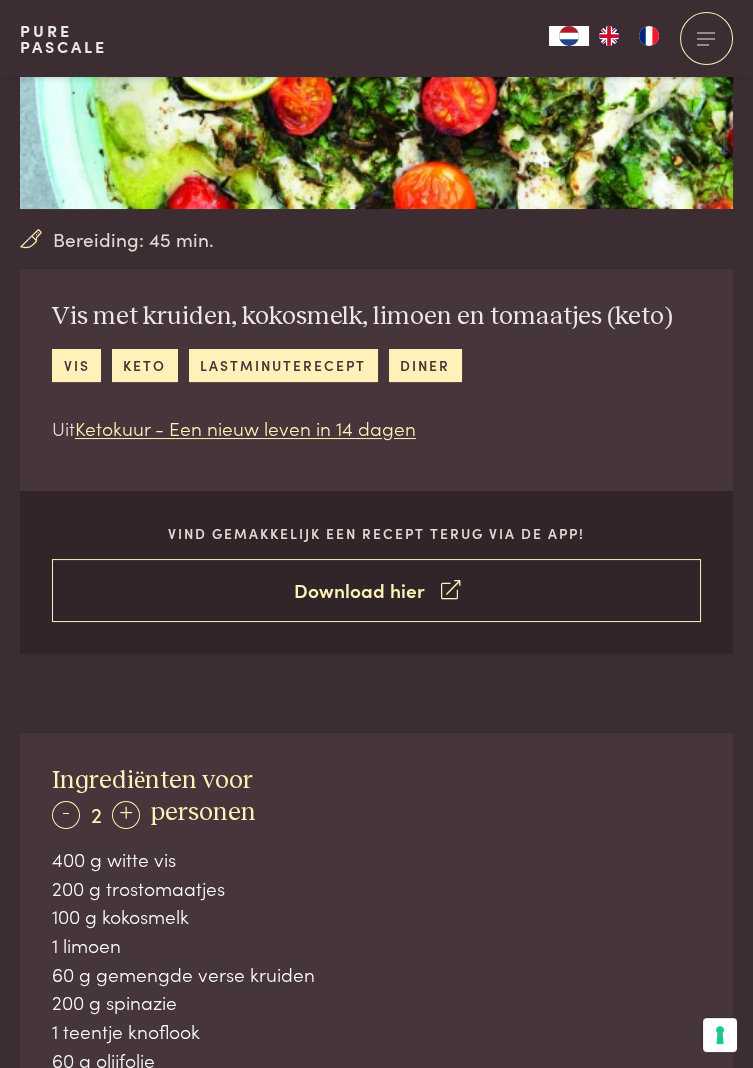 scroll, scrollTop: 332, scrollLeft: 0, axis: vertical 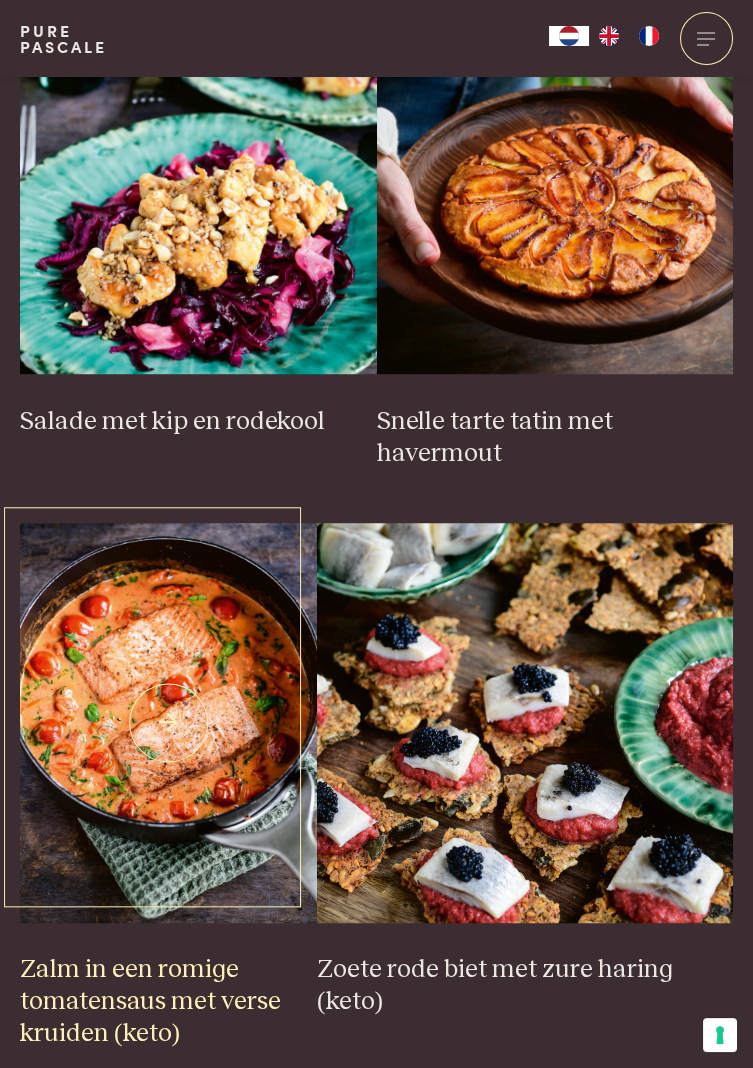 click on "Zalm in een romige tomatensaus met verse kruiden (keto)" at bounding box center [168, 1002] 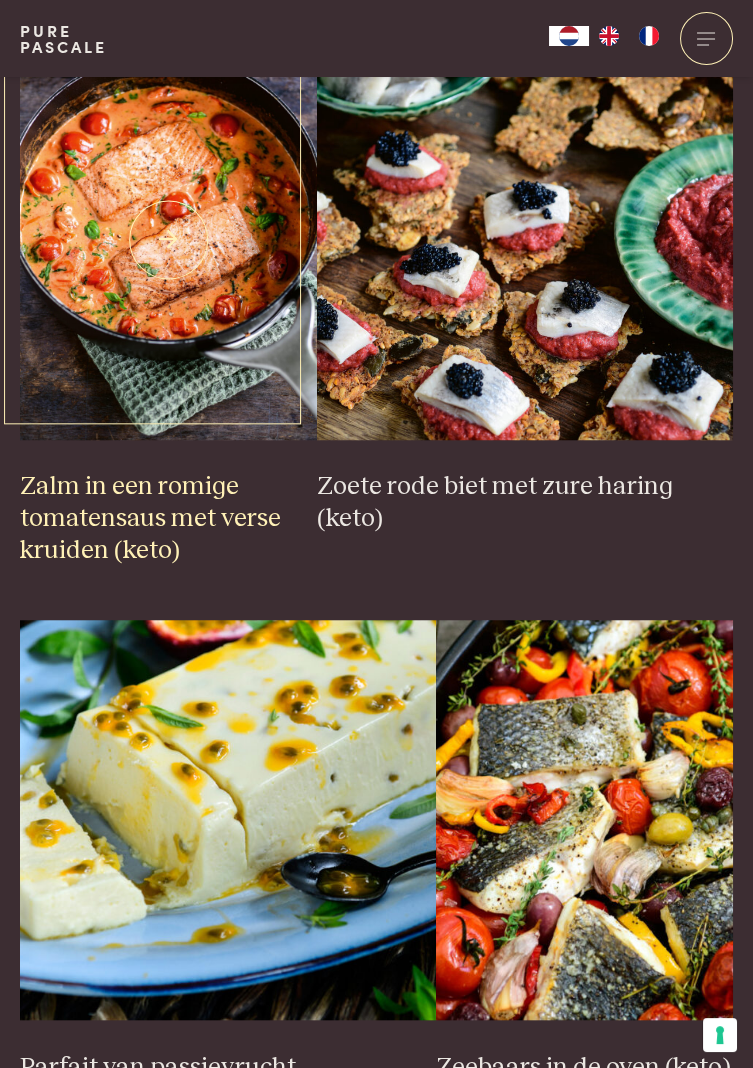 scroll, scrollTop: 3024, scrollLeft: 0, axis: vertical 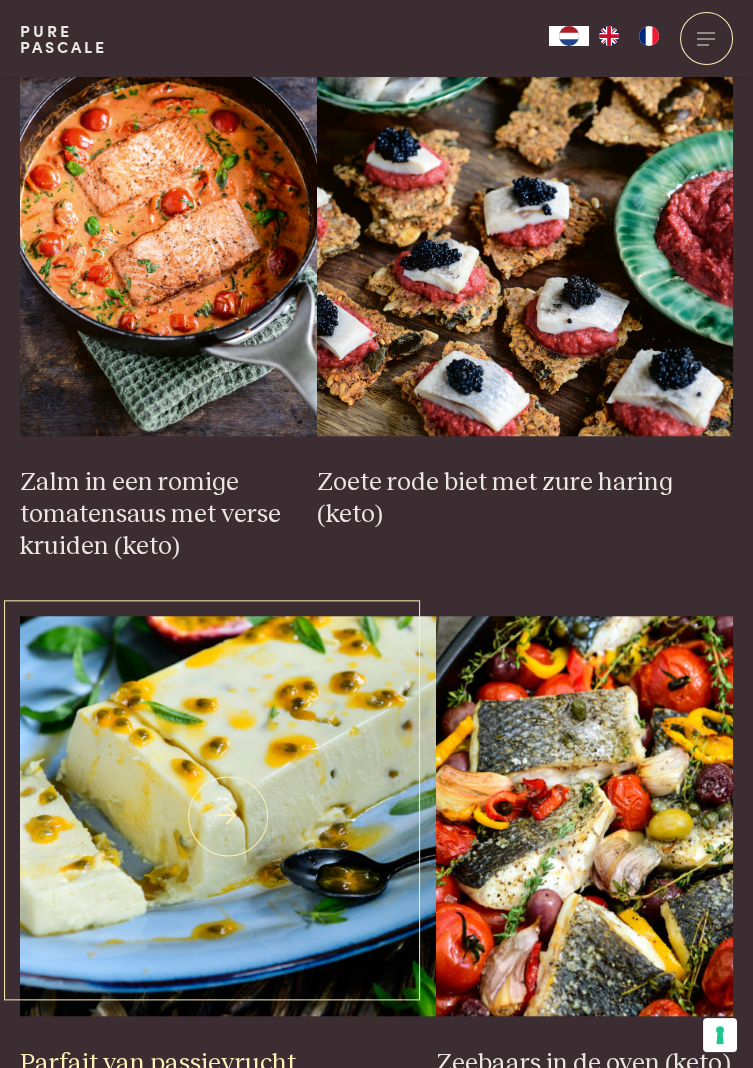 click on "Parfait van passievrucht" at bounding box center [228, 1064] 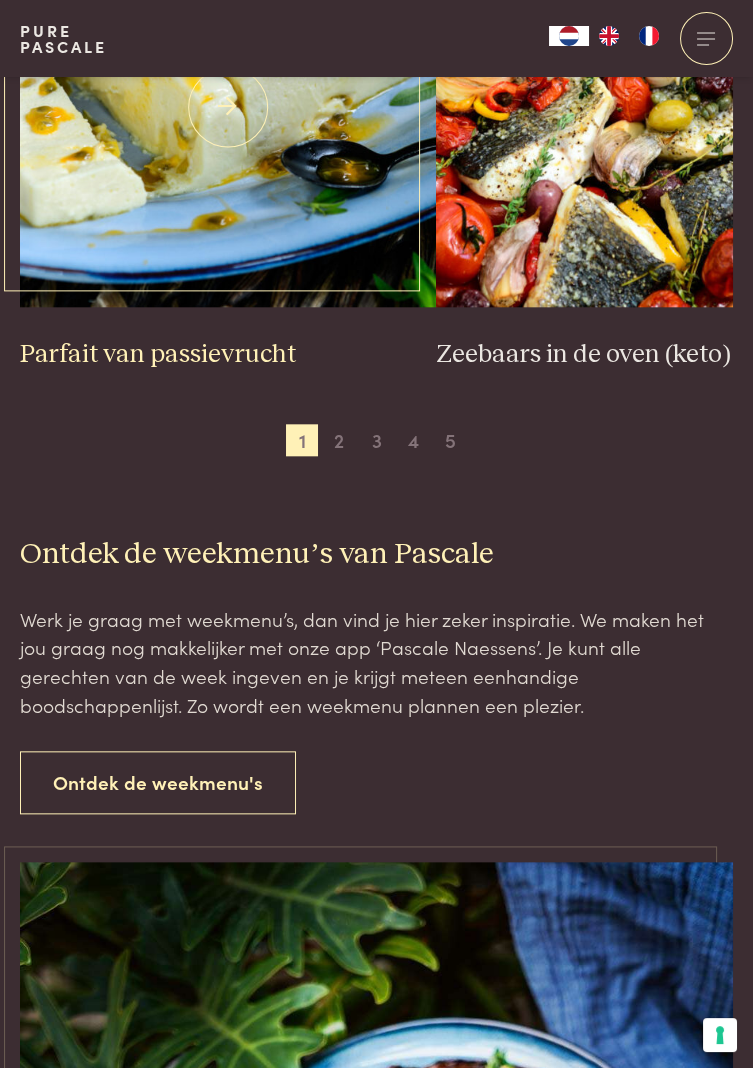 scroll, scrollTop: 3733, scrollLeft: 0, axis: vertical 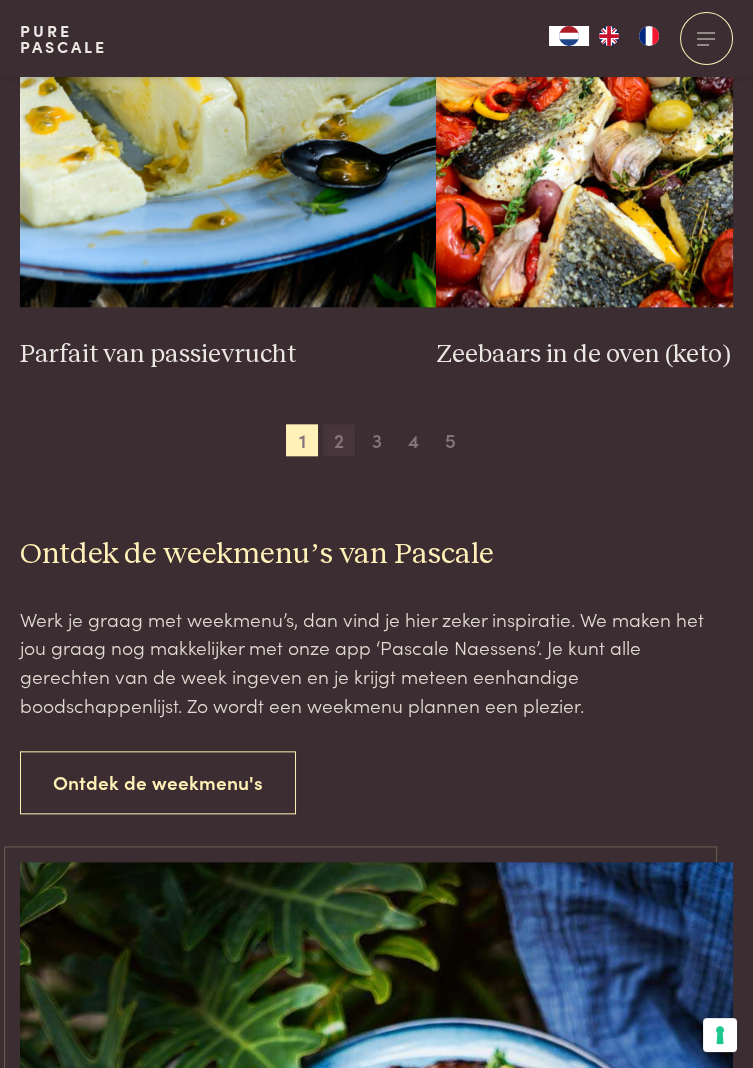 click on "2" at bounding box center [339, 440] 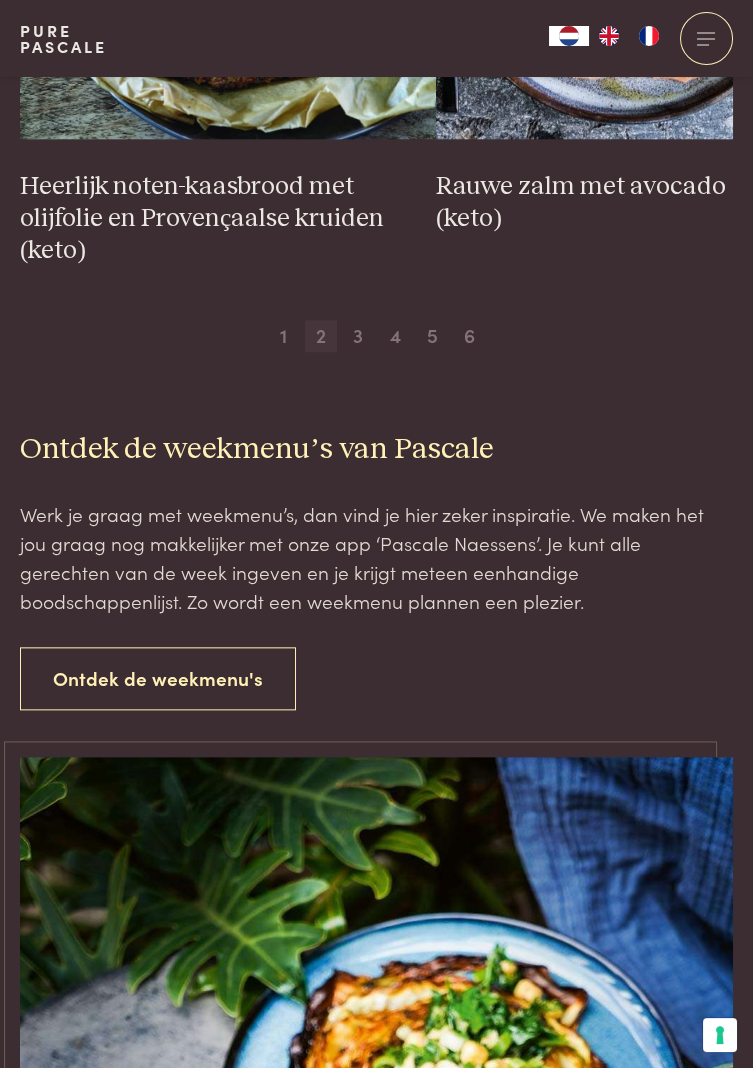 scroll, scrollTop: 3902, scrollLeft: 0, axis: vertical 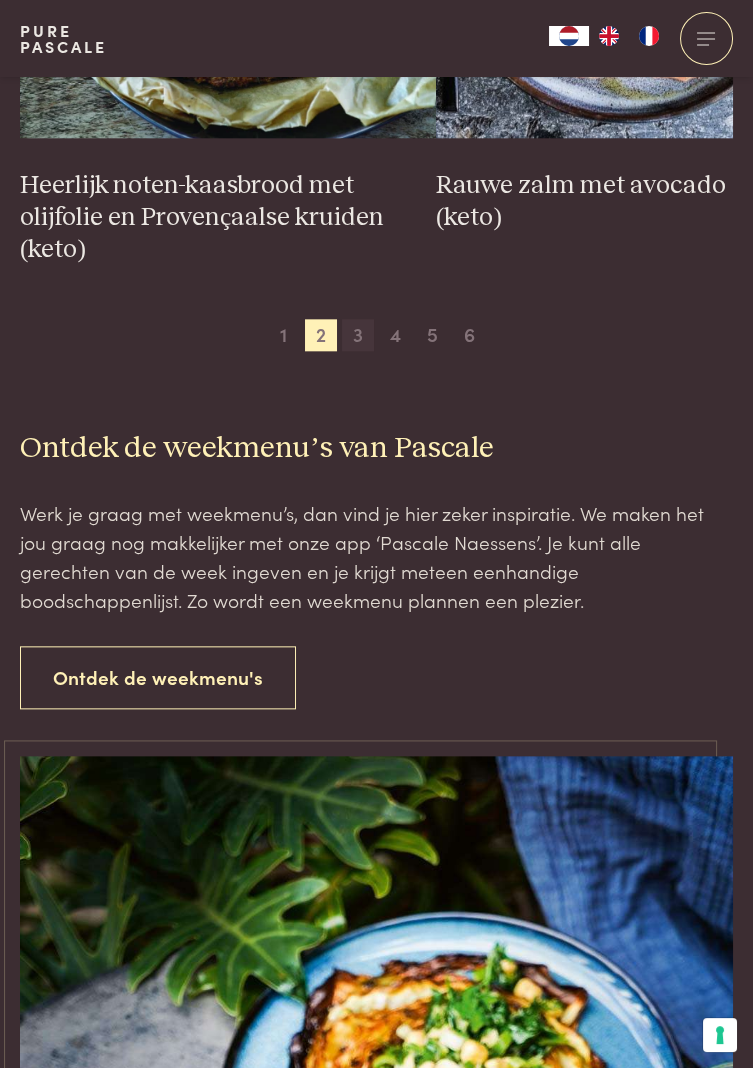 click on "3" at bounding box center (358, 335) 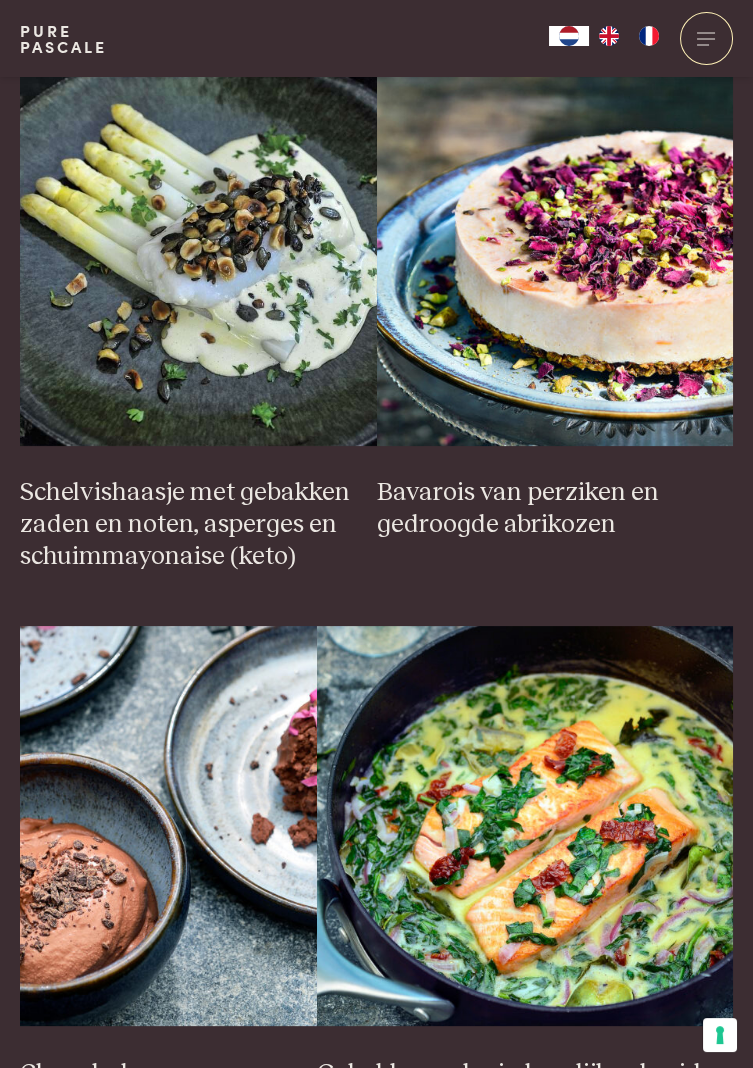 scroll, scrollTop: 823, scrollLeft: 0, axis: vertical 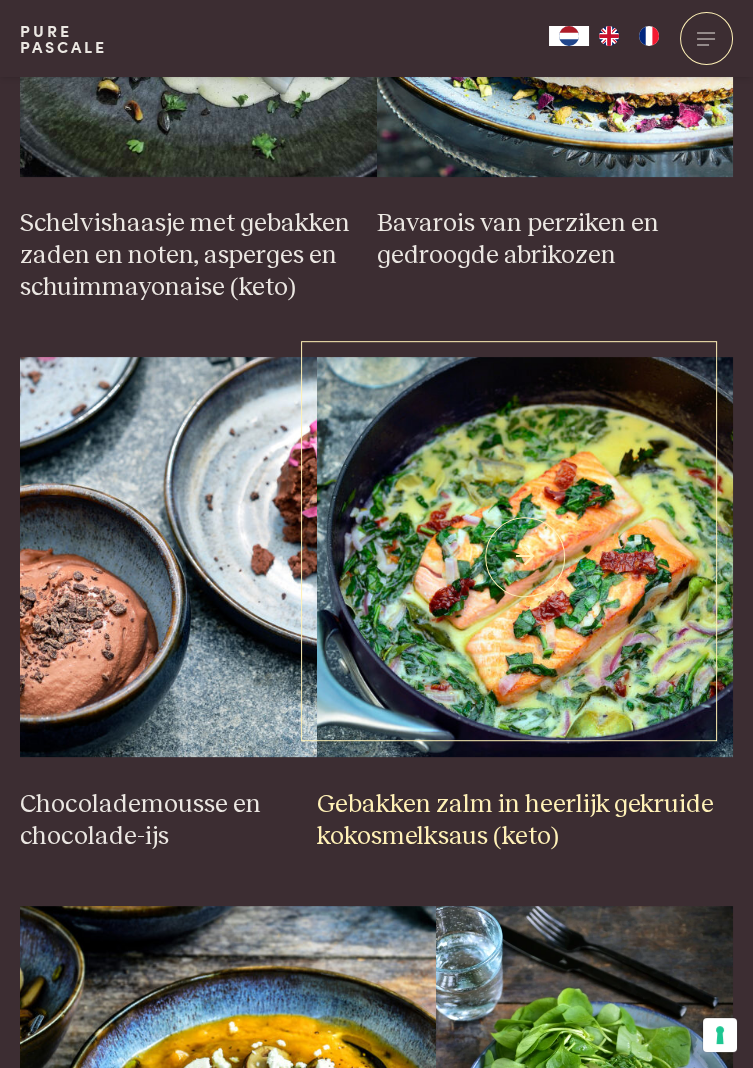 click on "Gebakken zalm in heerlijk gekruide kokosmelksaus (keto)" at bounding box center (525, 821) 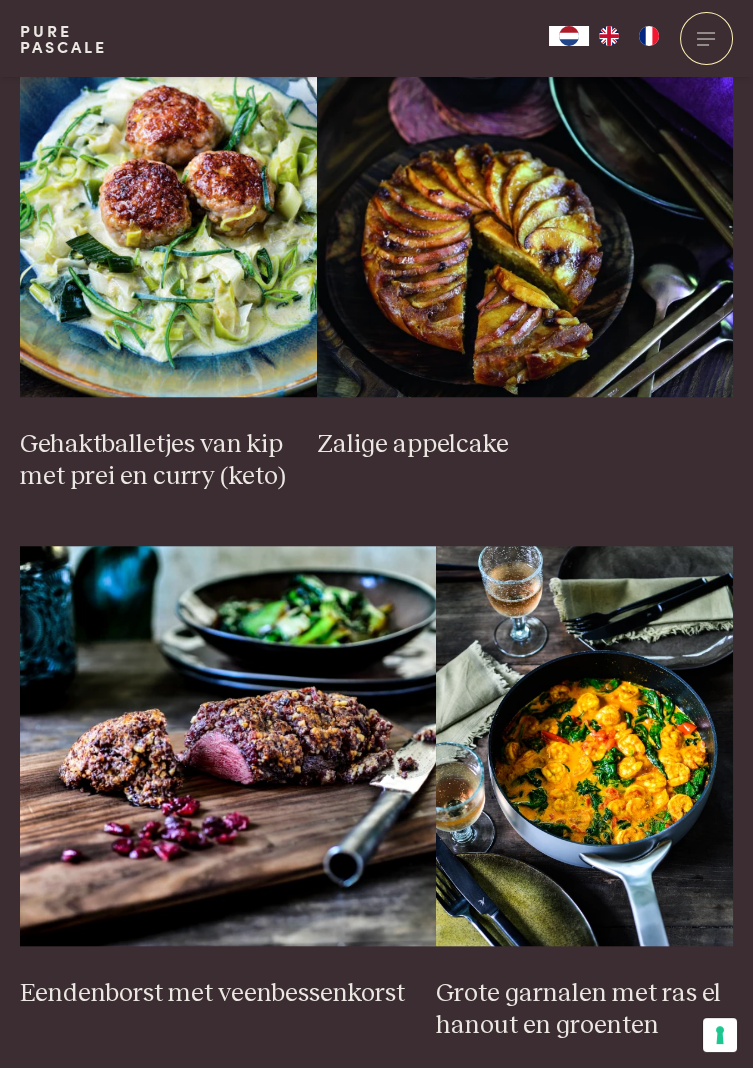 scroll, scrollTop: 3146, scrollLeft: 0, axis: vertical 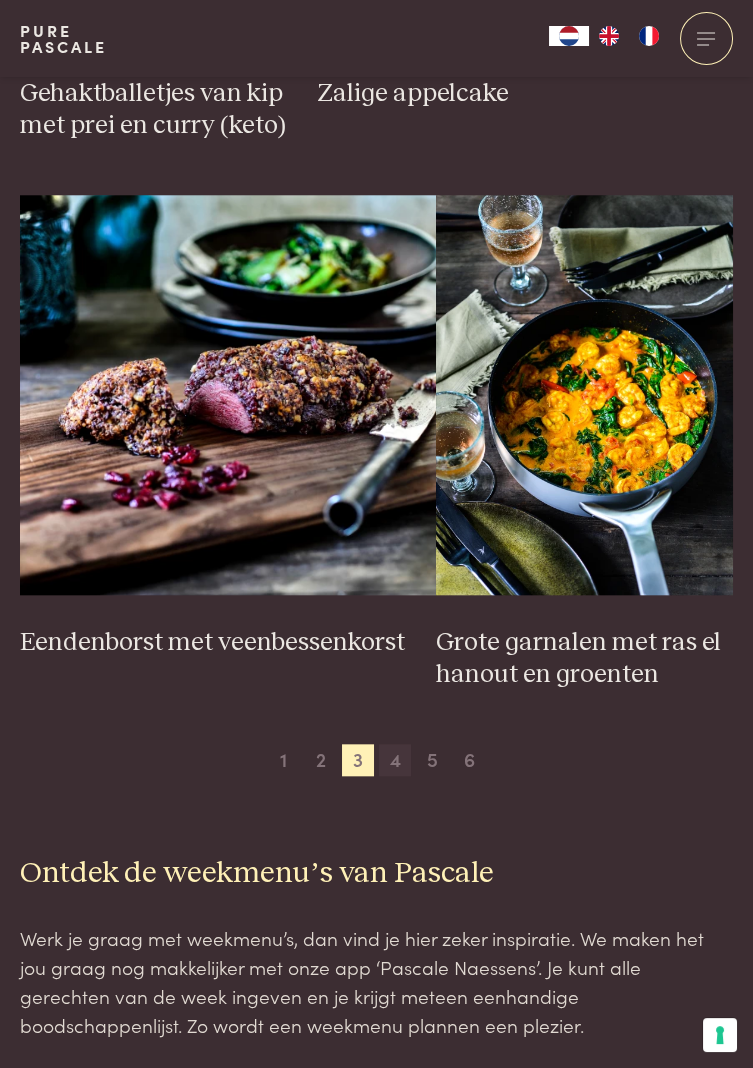 click on "4" at bounding box center [395, 760] 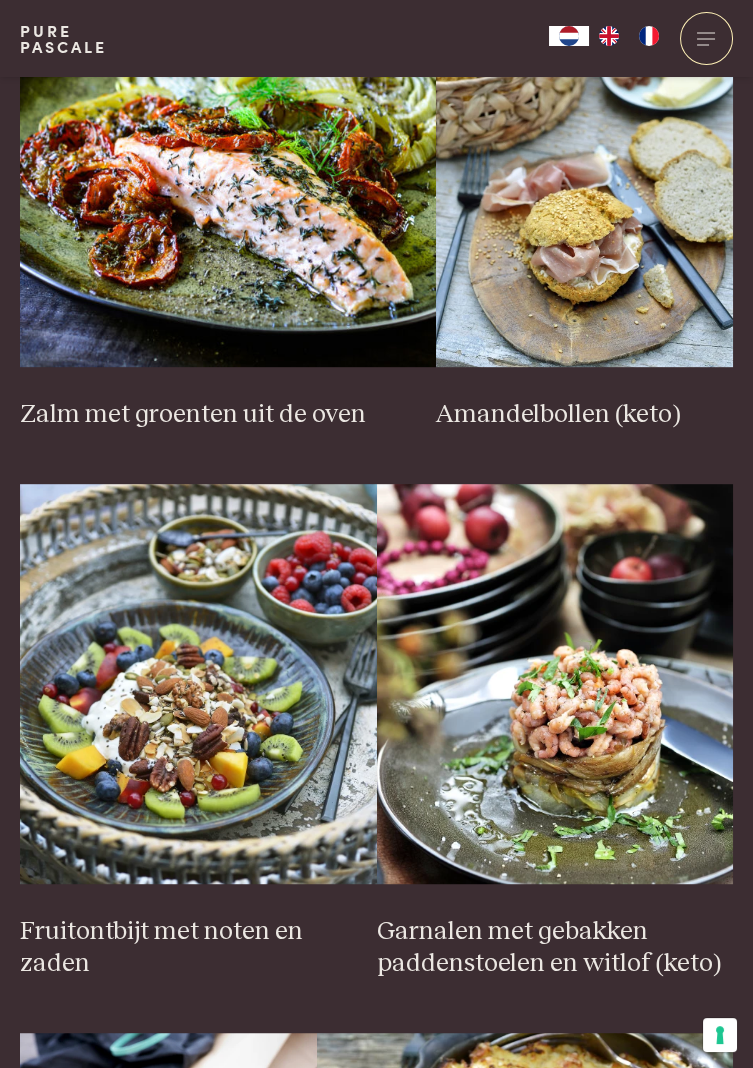 scroll, scrollTop: 1996, scrollLeft: 0, axis: vertical 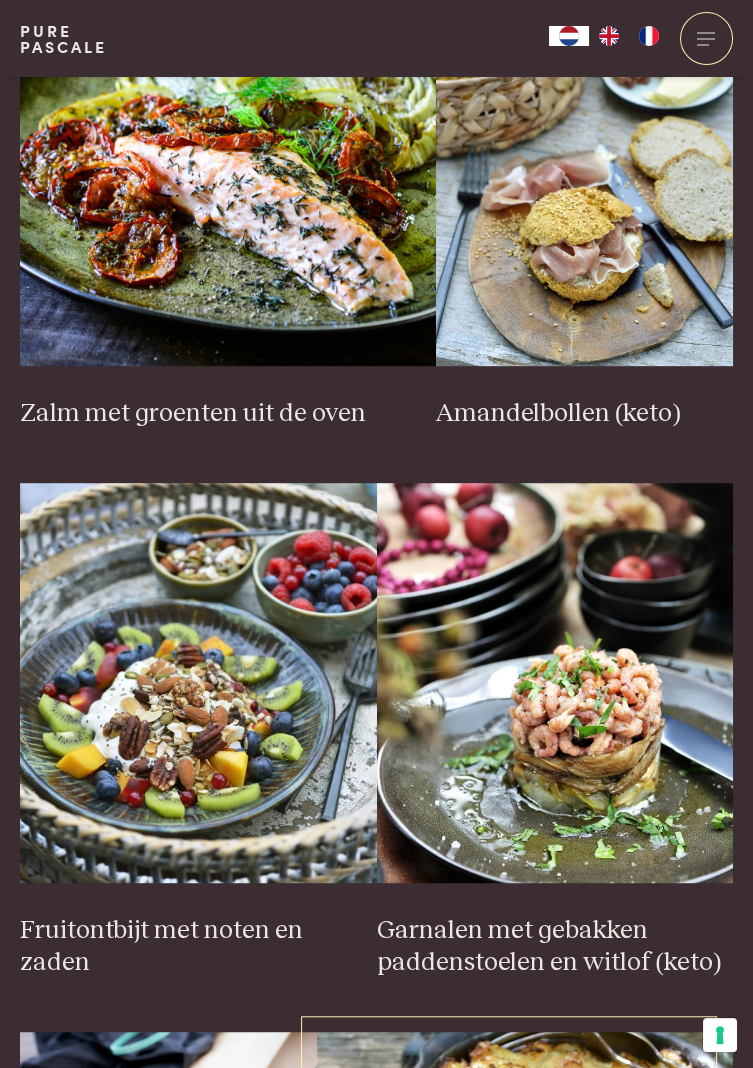 click at bounding box center [525, 1232] 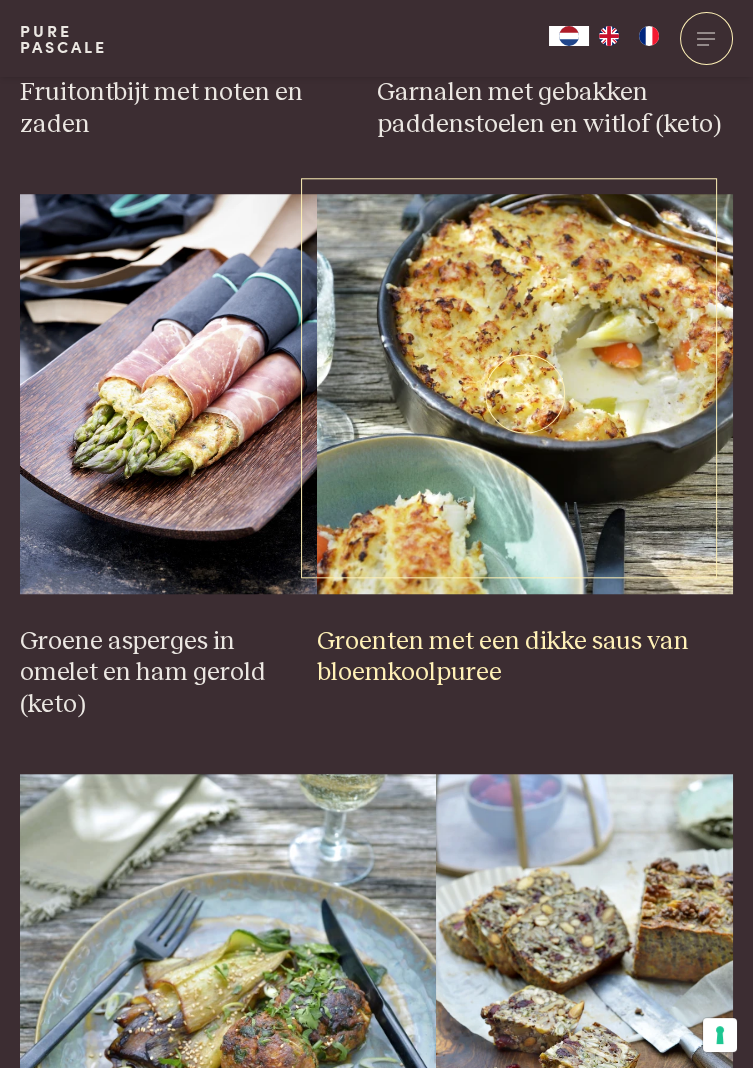 scroll, scrollTop: 2862, scrollLeft: 0, axis: vertical 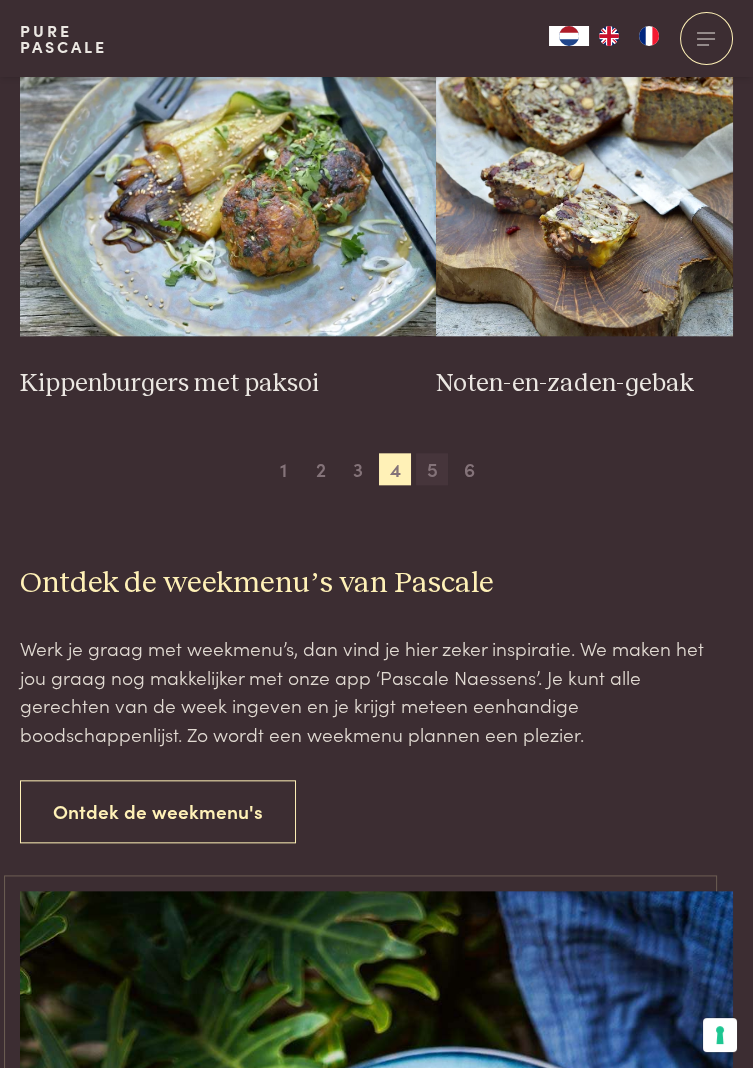 click on "5" at bounding box center (432, 469) 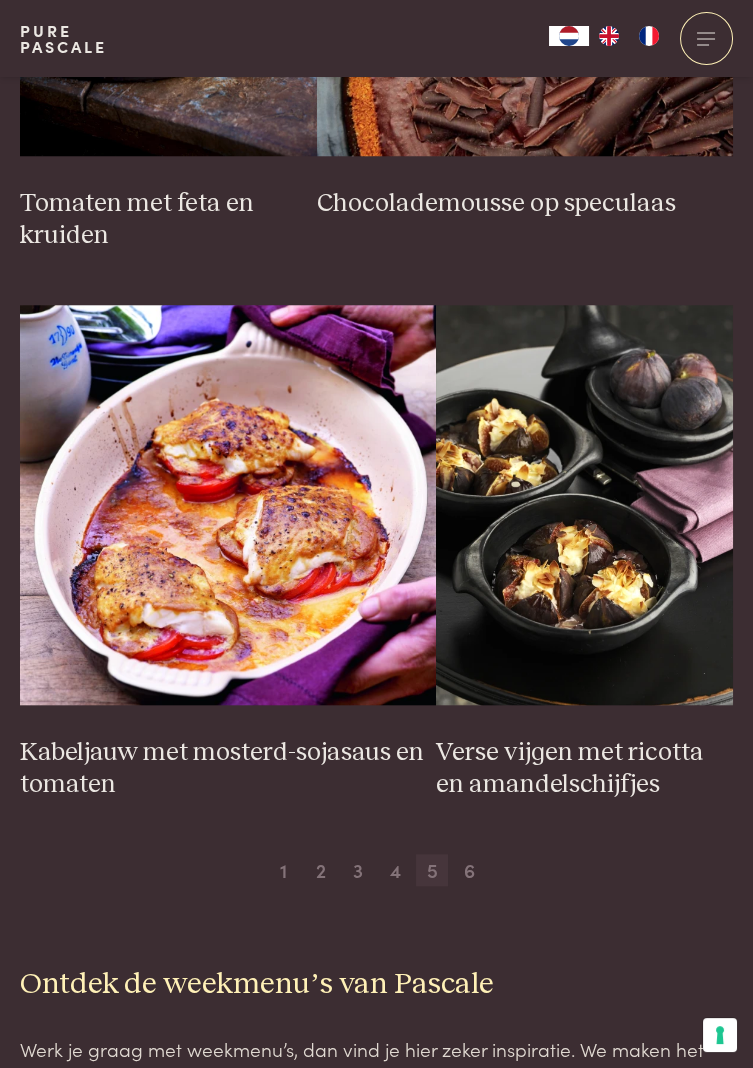 scroll, scrollTop: 3343, scrollLeft: 0, axis: vertical 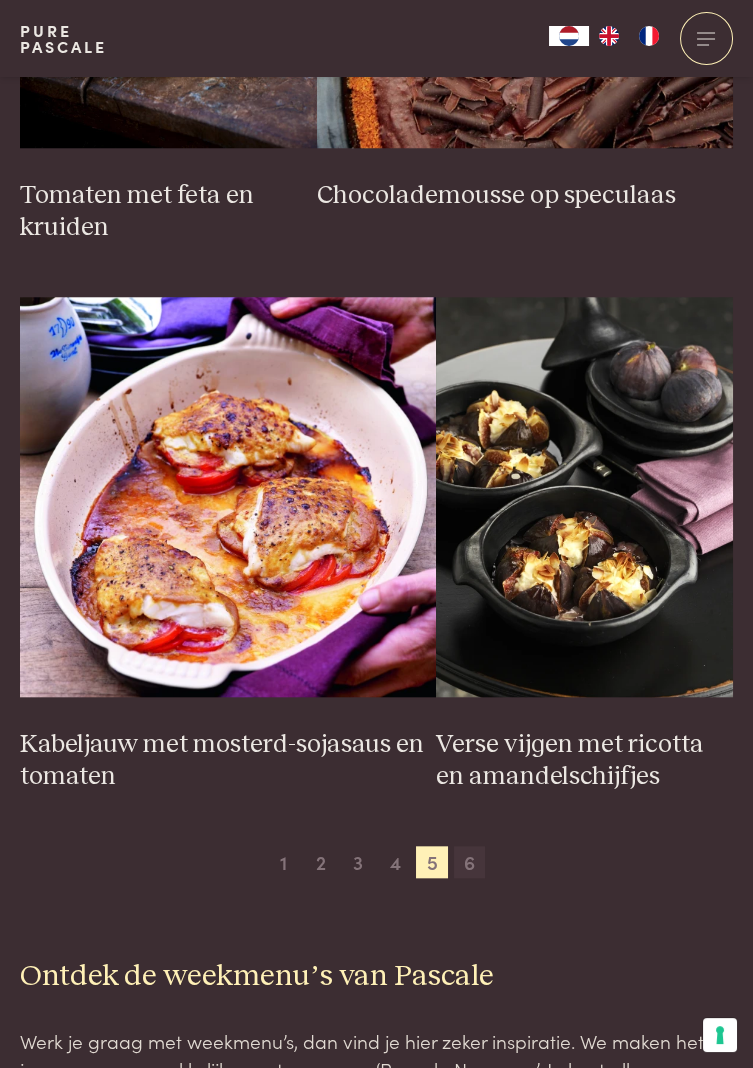 click on "6" at bounding box center [470, 862] 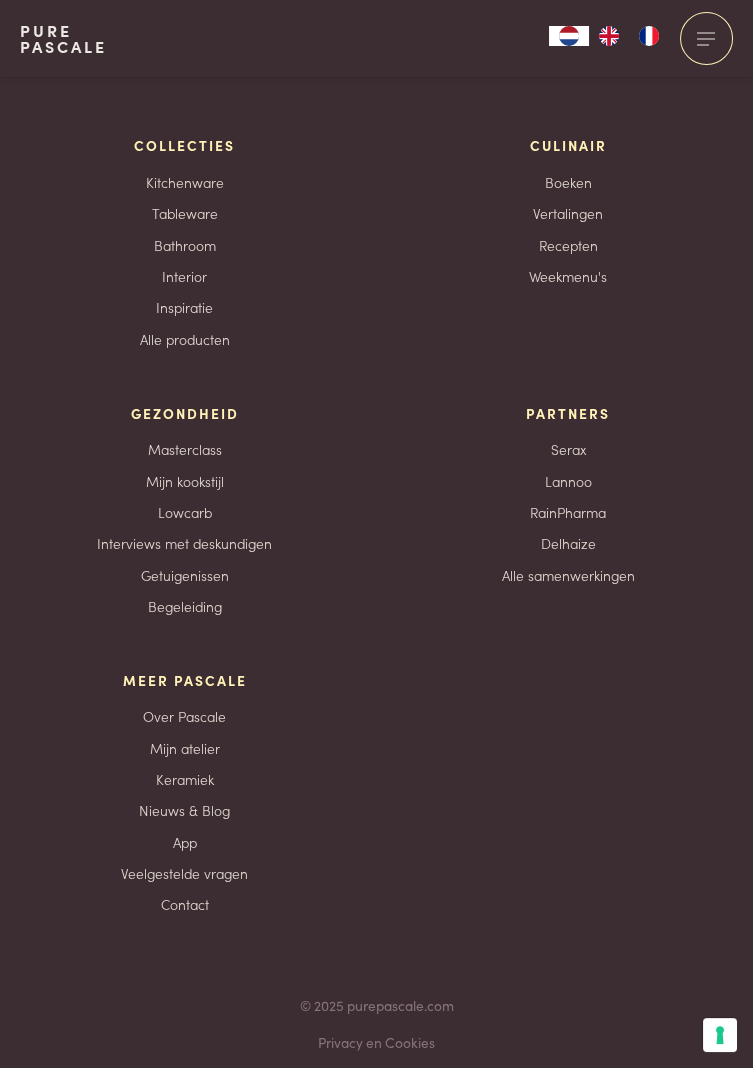 scroll, scrollTop: 8291, scrollLeft: 0, axis: vertical 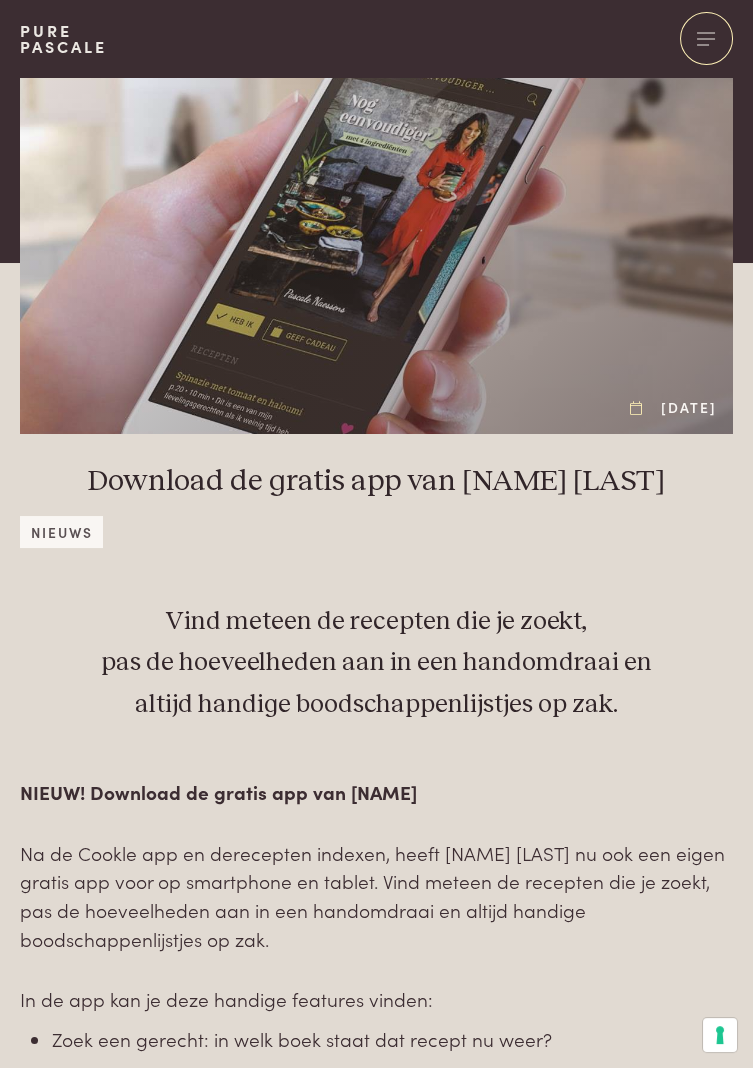 click on "recepten indexen" at bounding box center [309, 852] 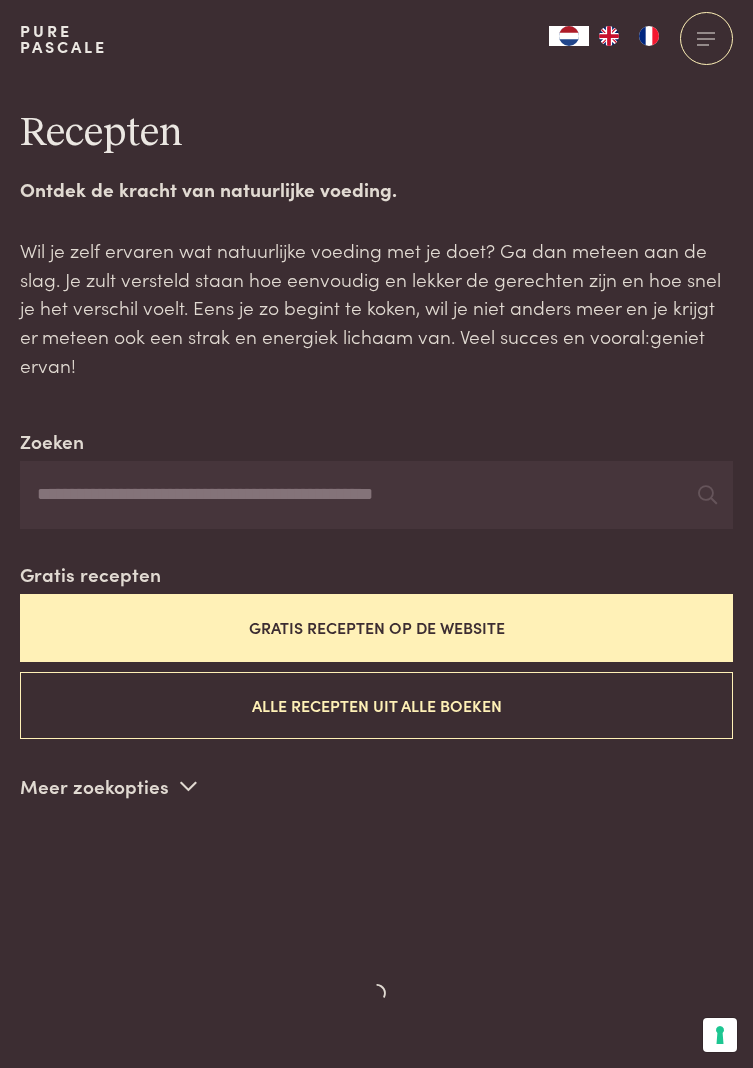 scroll, scrollTop: 0, scrollLeft: 0, axis: both 